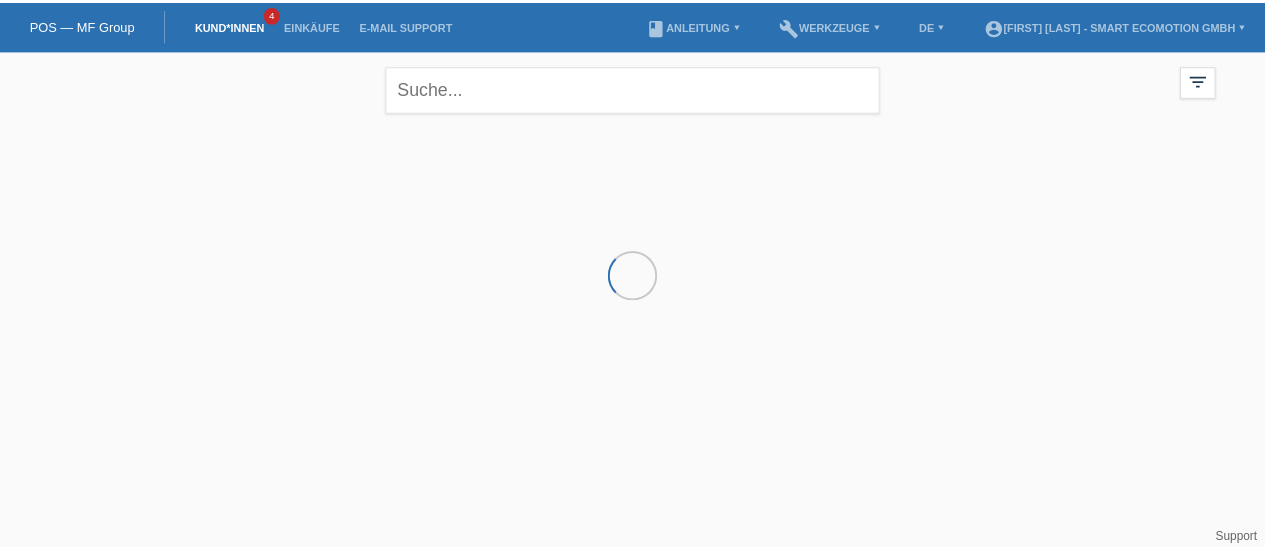 scroll, scrollTop: 0, scrollLeft: 0, axis: both 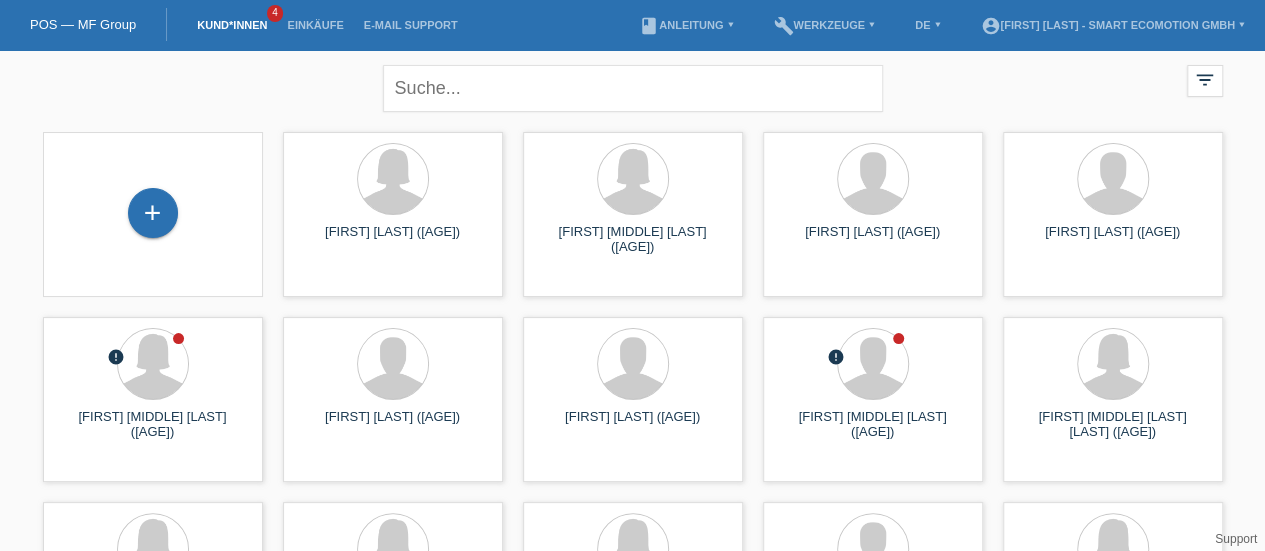 click on "+" at bounding box center [153, 213] 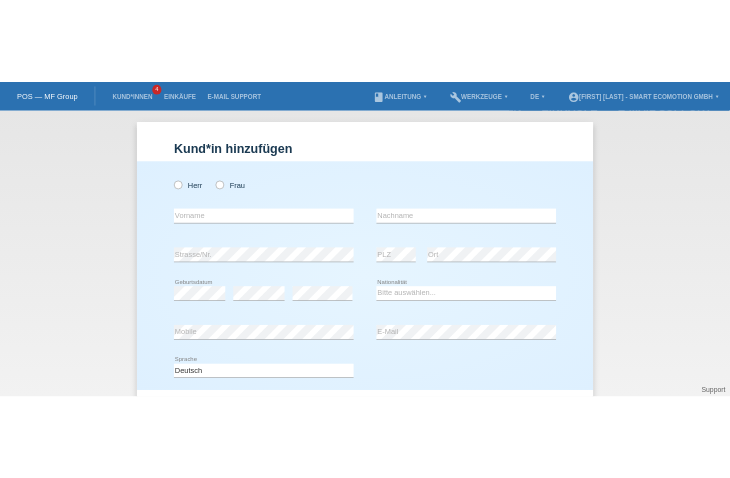 scroll, scrollTop: 0, scrollLeft: 0, axis: both 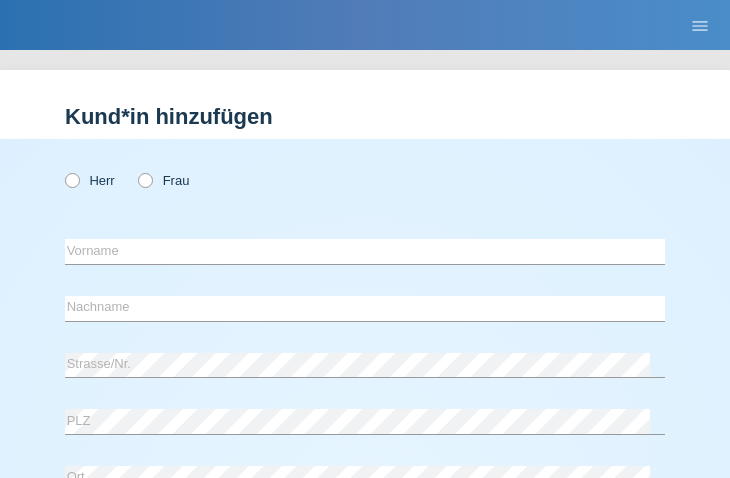 click at bounding box center (62, 170) 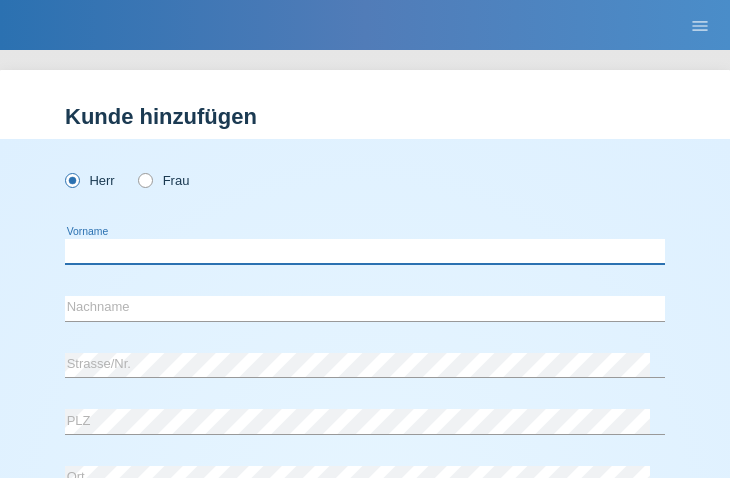 click at bounding box center (365, 251) 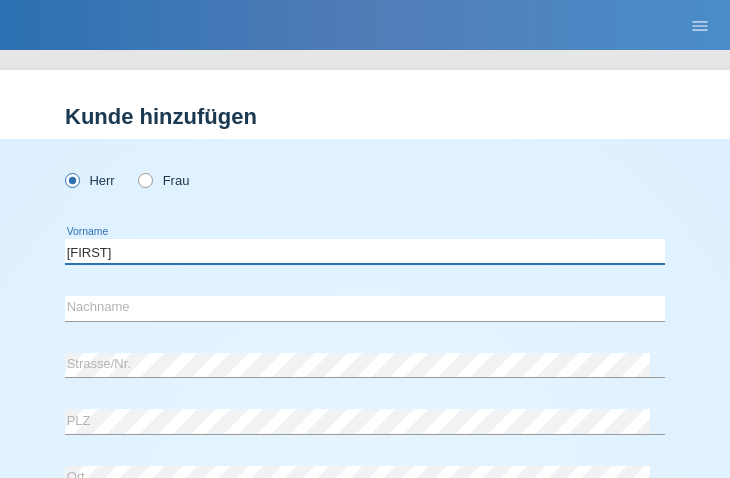 type on "Driton" 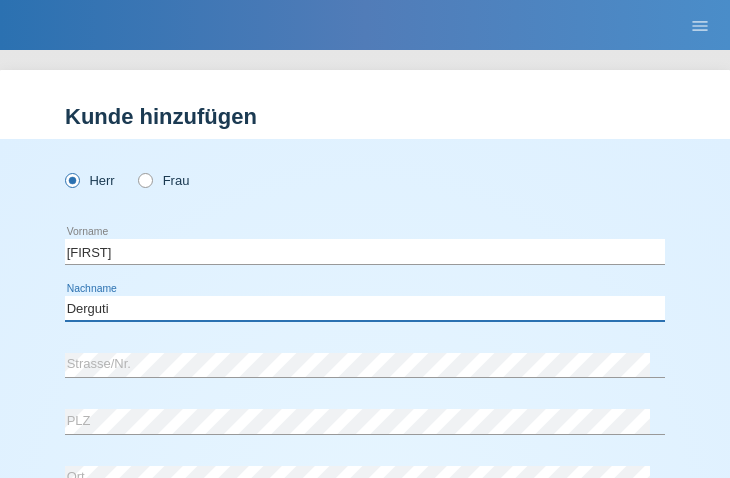 type on "Derguti" 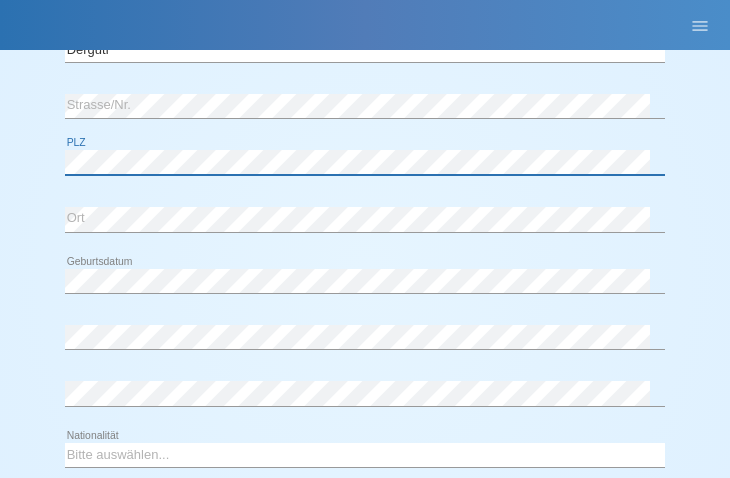 scroll, scrollTop: 263, scrollLeft: 0, axis: vertical 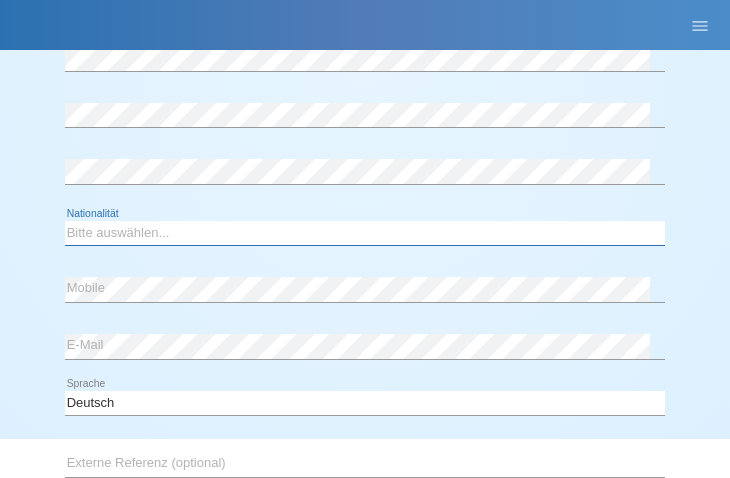 click on "Bitte auswählen...
Schweiz
Deutschland
Liechtenstein
Österreich
------------
Afghanistan
Ägypten
Åland
Albanien
Algerien" at bounding box center [365, 233] 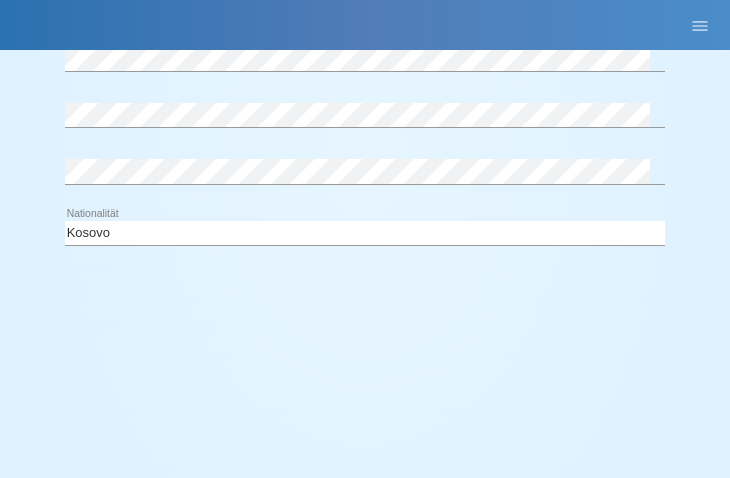 click on "Herr
Frau
Driton
error
Vorname
C" at bounding box center [365, 163] 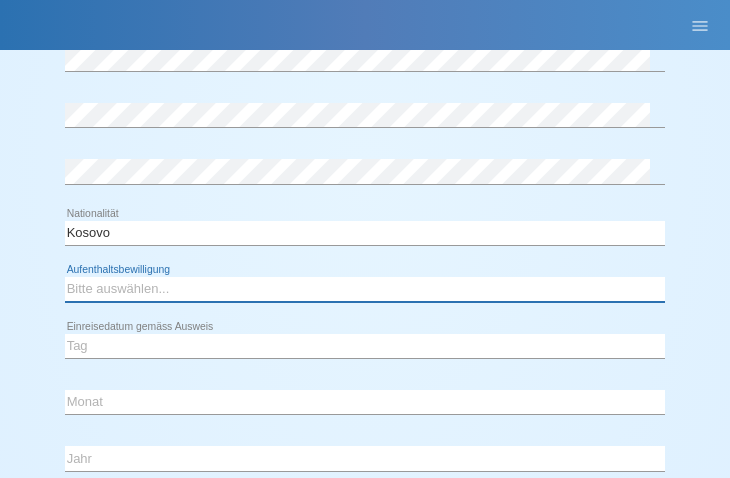 click on "Bitte auswählen...
C
B
B - Flüchtlingsstatus
Andere" at bounding box center (365, 289) 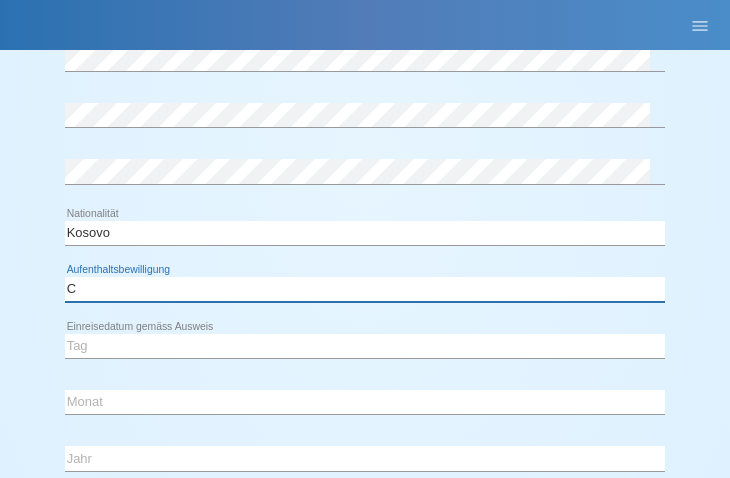 click on "Bitte auswählen...
C
B
B - Flüchtlingsstatus
Andere" at bounding box center (365, 289) 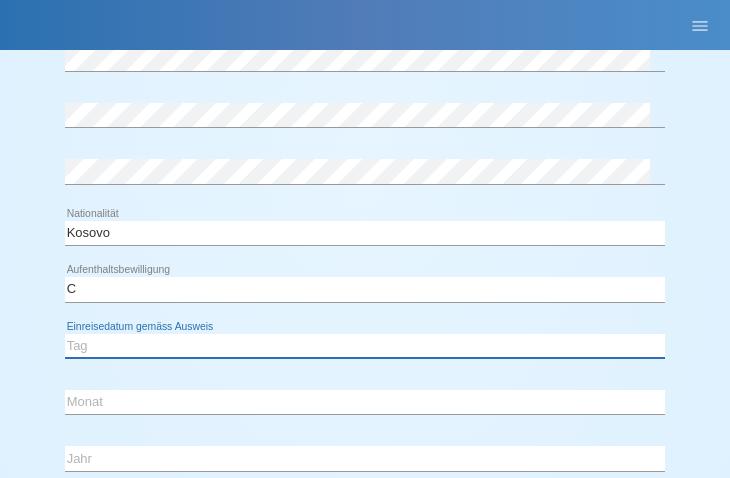 click on "Tag
01
02
03
04
05
06
07
08
09
10 11" at bounding box center (365, 346) 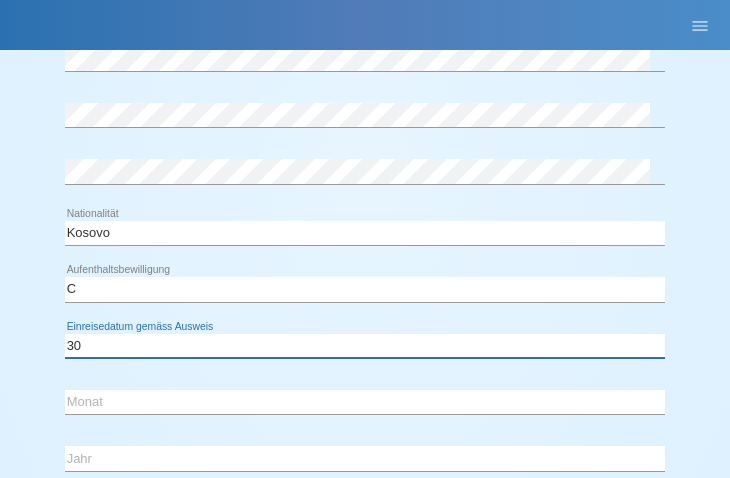 click on "Tag
01
02
03
04
05
06
07
08
09
10 11" at bounding box center [365, 346] 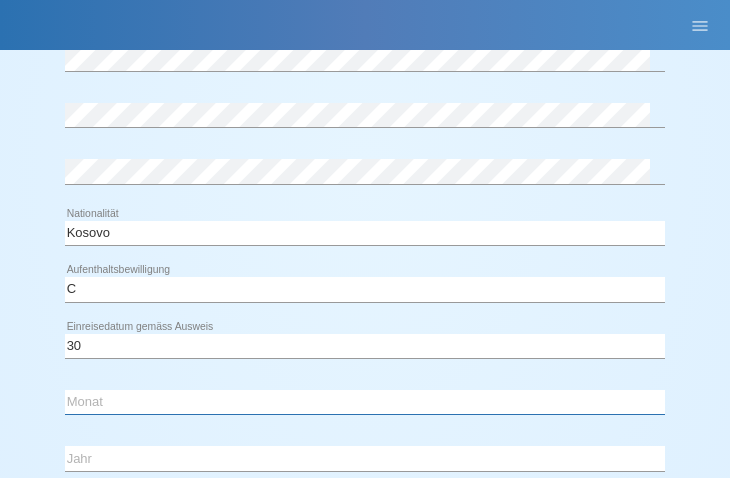 click on "Monat
01
02
03
04
05
06
07
08
09
10 11" at bounding box center (365, 402) 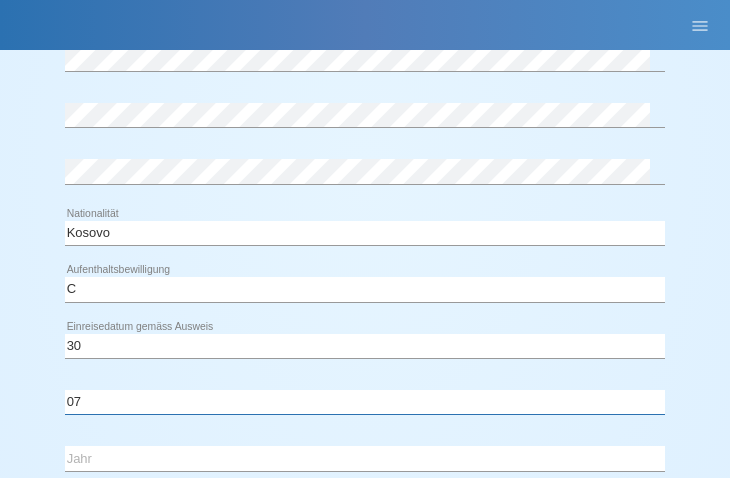 click on "Monat
01
02
03
04
05
06
07
08
09
10 11" at bounding box center (365, 402) 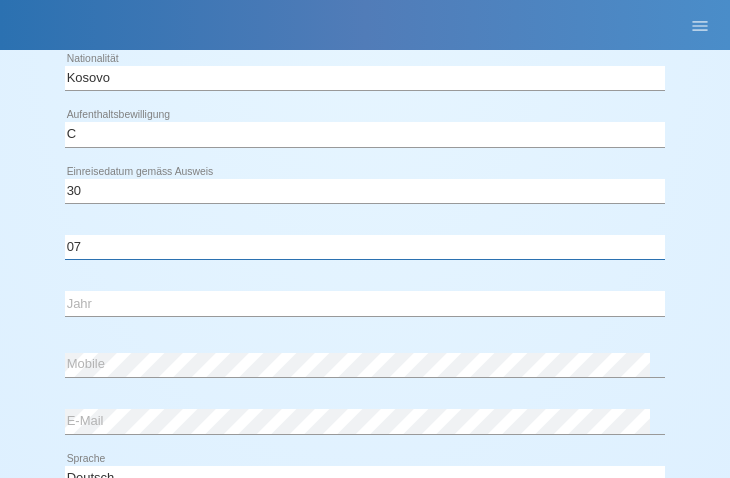 scroll, scrollTop: 637, scrollLeft: 0, axis: vertical 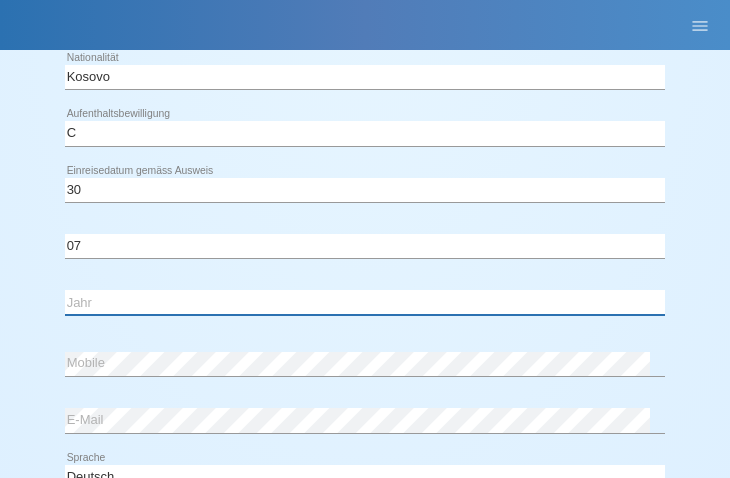 click on "Jahr
2025
2024
2023
2022
2021
2020
2019
2018
2017 2016 2015 2014 2013 2012 2011 2010 2009 2008 2007 2006 2005 2004 2003 2002 2001" at bounding box center (365, 302) 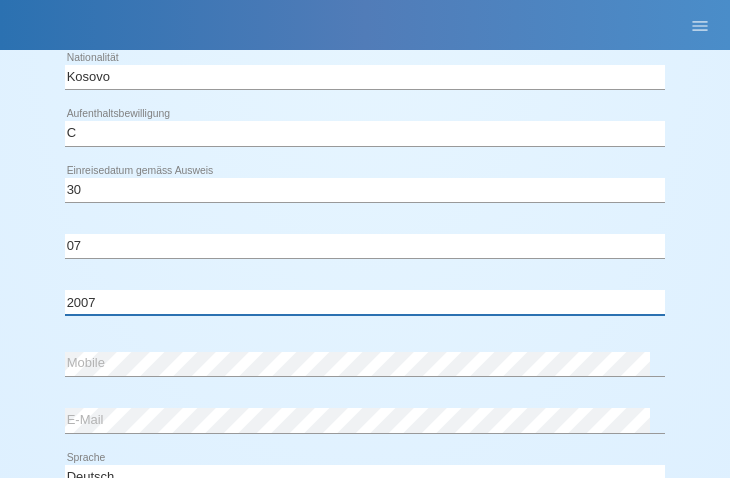 click on "Jahr
2025
2024
2023
2022
2021
2020
2019
2018
2017 2016 2015 2014 2013 2012 2011 2010 2009 2008 2007 2006 2005 2004 2003 2002 2001" at bounding box center (365, 302) 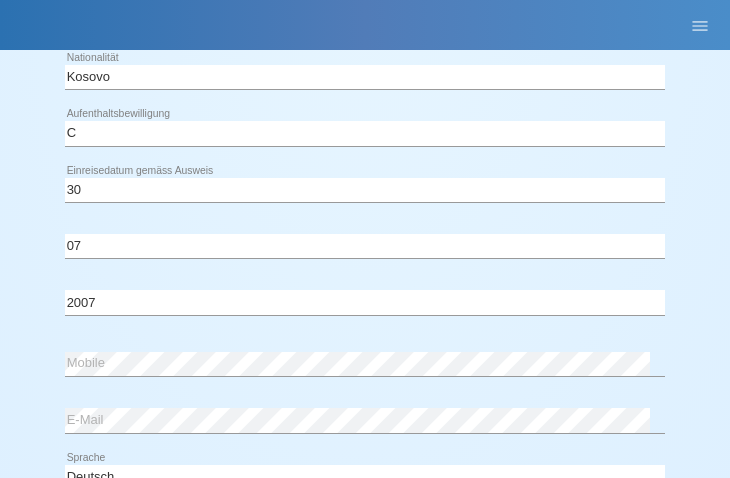 click on "Tag
01
02
03
04
05
06
07
08 09 10 11 12 13 14 15 16 17 18 19 20 21 22 23 24 25 26 27 28 29 30 31 error Monat 01" at bounding box center [365, 249] 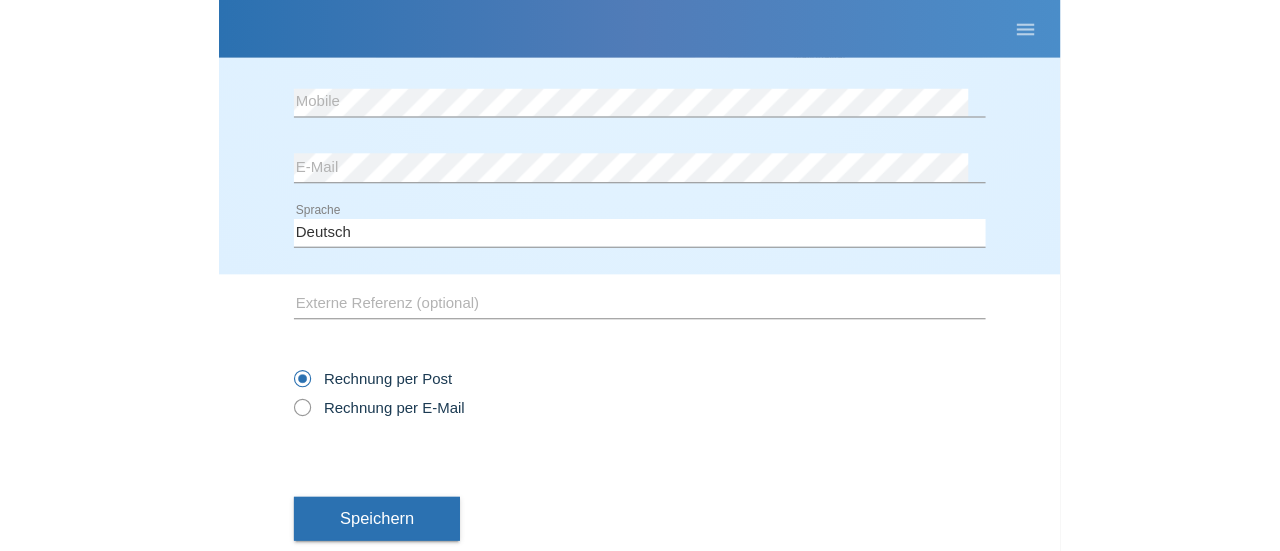scroll, scrollTop: 957, scrollLeft: 0, axis: vertical 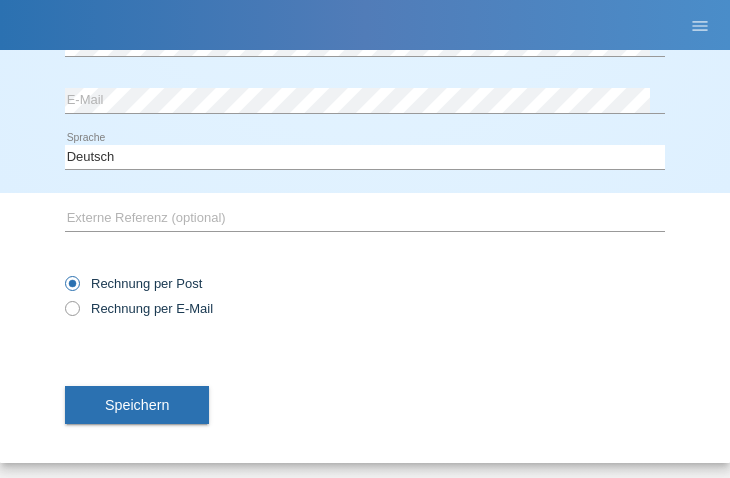 click on "Speichern" at bounding box center (137, 405) 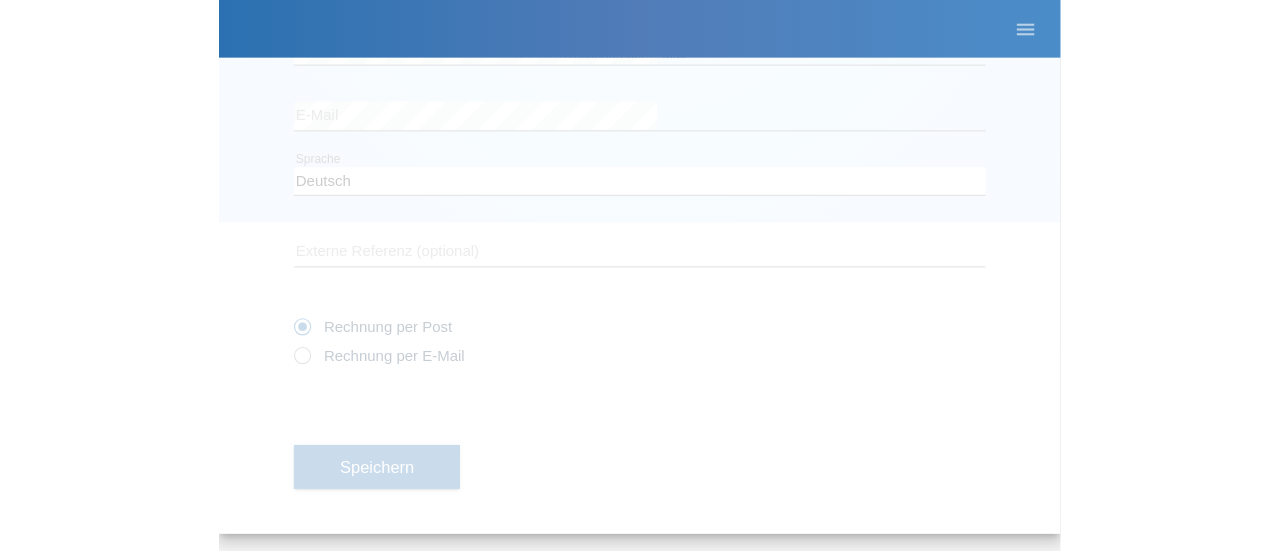scroll, scrollTop: 283, scrollLeft: 0, axis: vertical 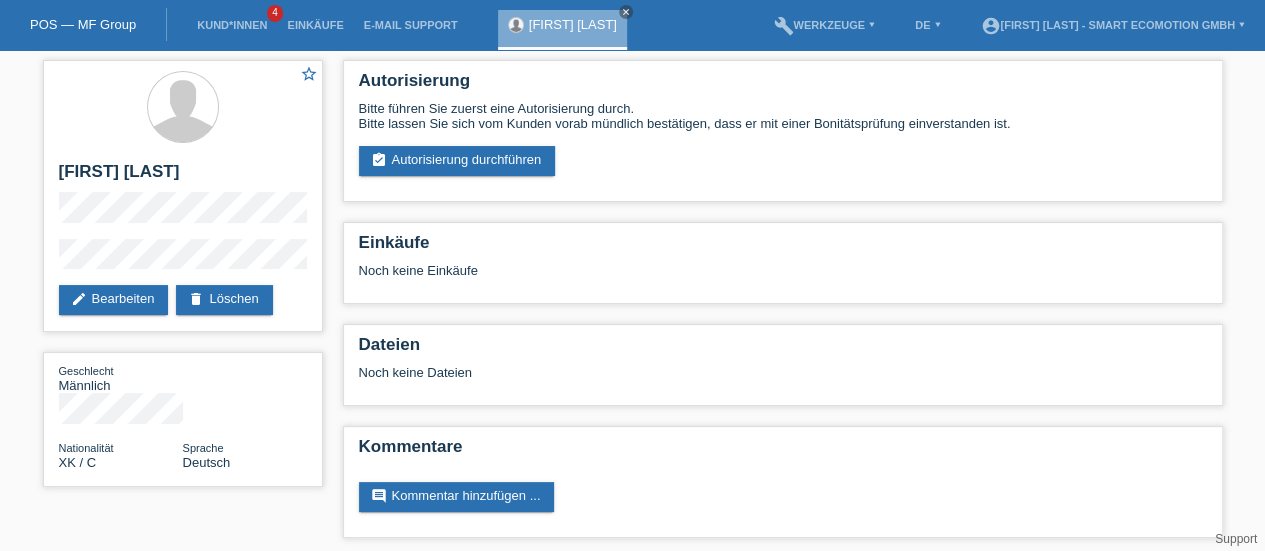 click on "assignment_turned_in  Autorisierung durchführen" at bounding box center [457, 161] 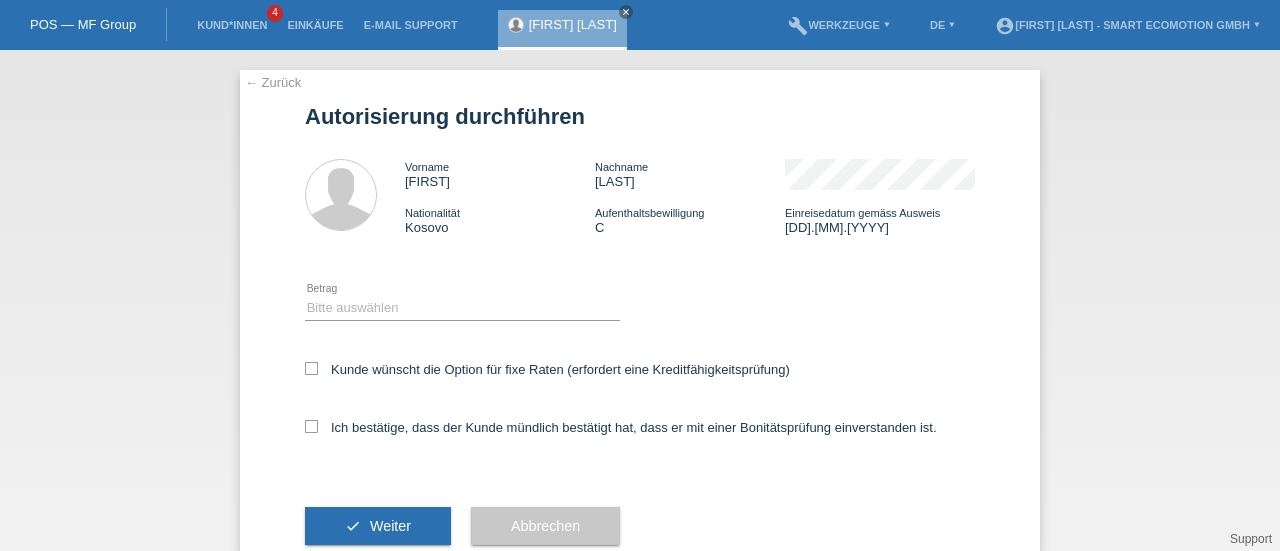 scroll, scrollTop: 0, scrollLeft: 0, axis: both 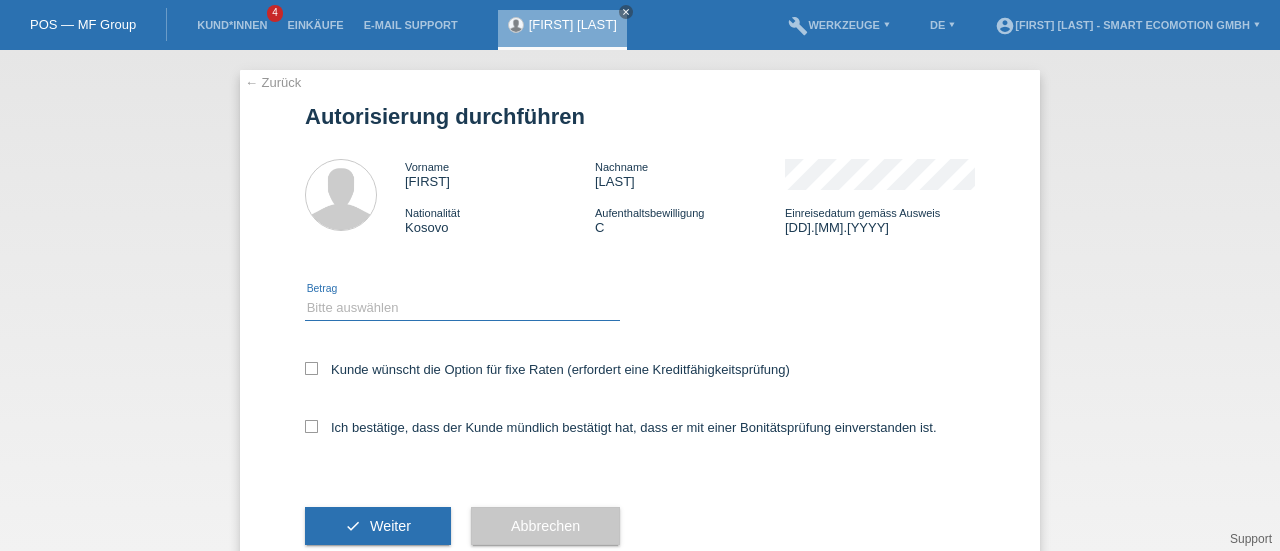 click on "Bitte auswählen
CHF 1.00 - CHF 499.00
CHF 500.00 - CHF 1'999.00
CHF 2'000.00 - CHF 11'000.00" at bounding box center [462, 308] 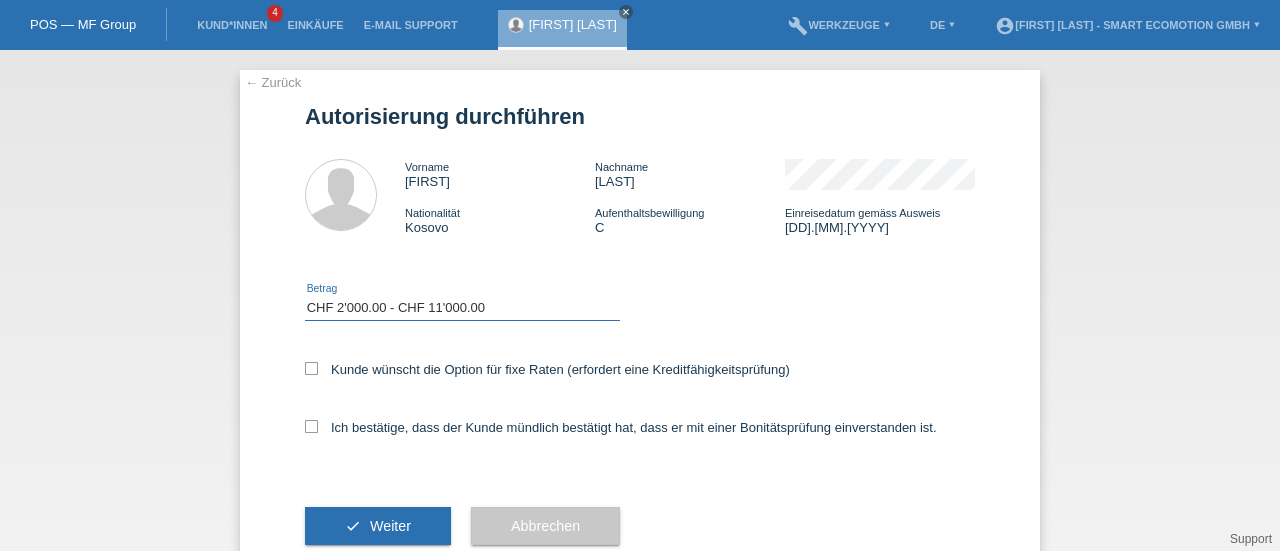 click on "Bitte auswählen
CHF 1.00 - CHF 499.00
CHF 500.00 - CHF 1'999.00
CHF 2'000.00 - CHF 11'000.00" at bounding box center [462, 308] 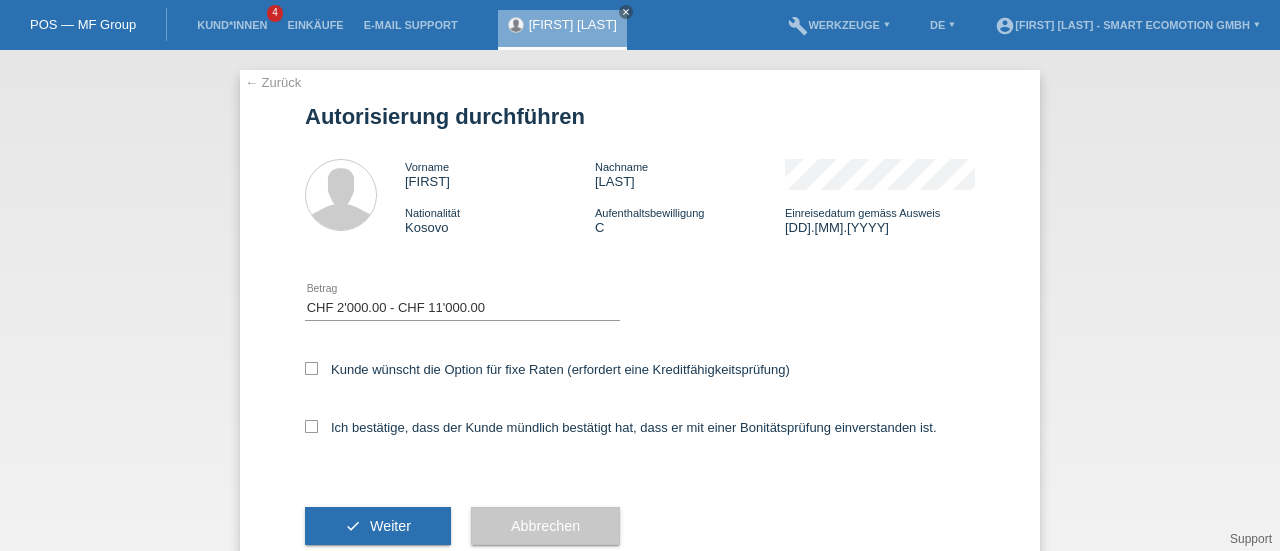 click at bounding box center (311, 368) 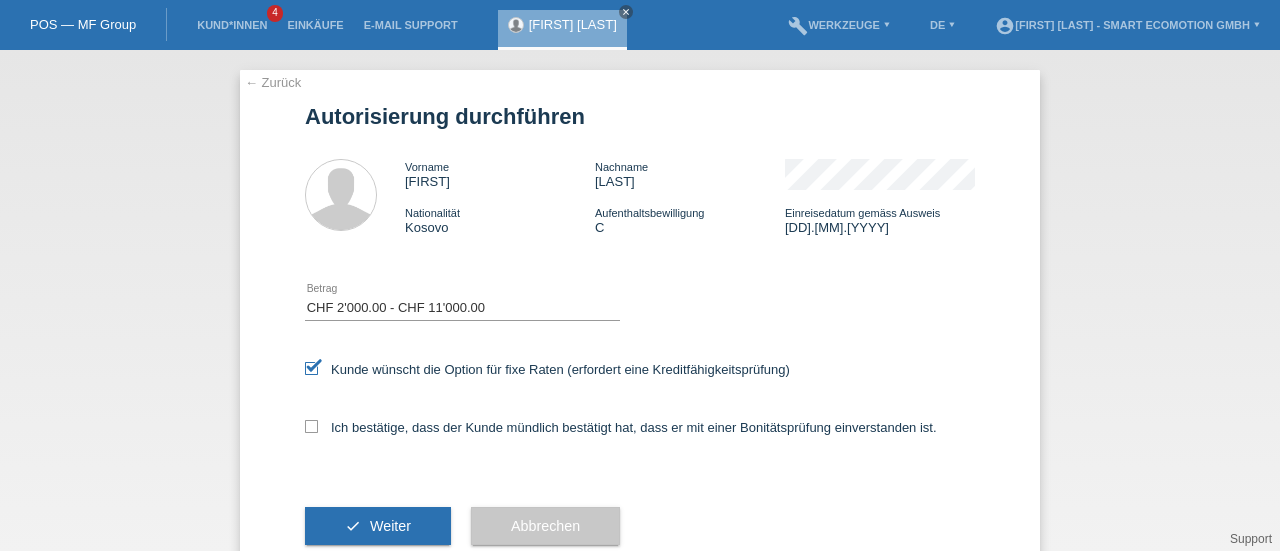 click at bounding box center (311, 426) 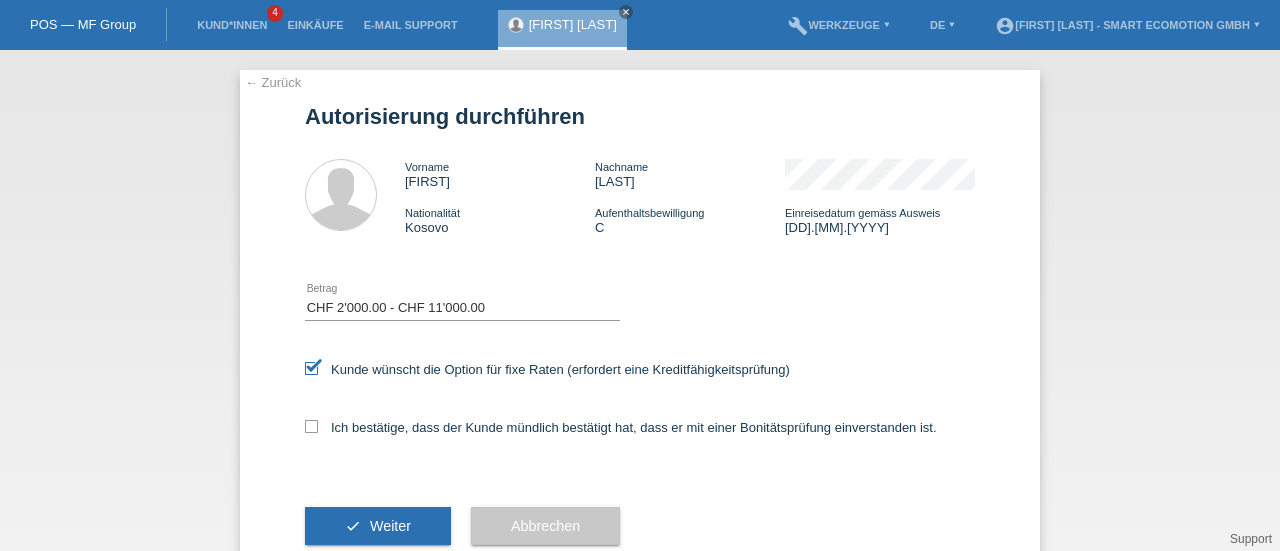 click on "Ich bestätige, dass der Kunde mündlich bestätigt hat, dass er mit einer Bonitätsprüfung einverstanden ist." at bounding box center (311, 426) 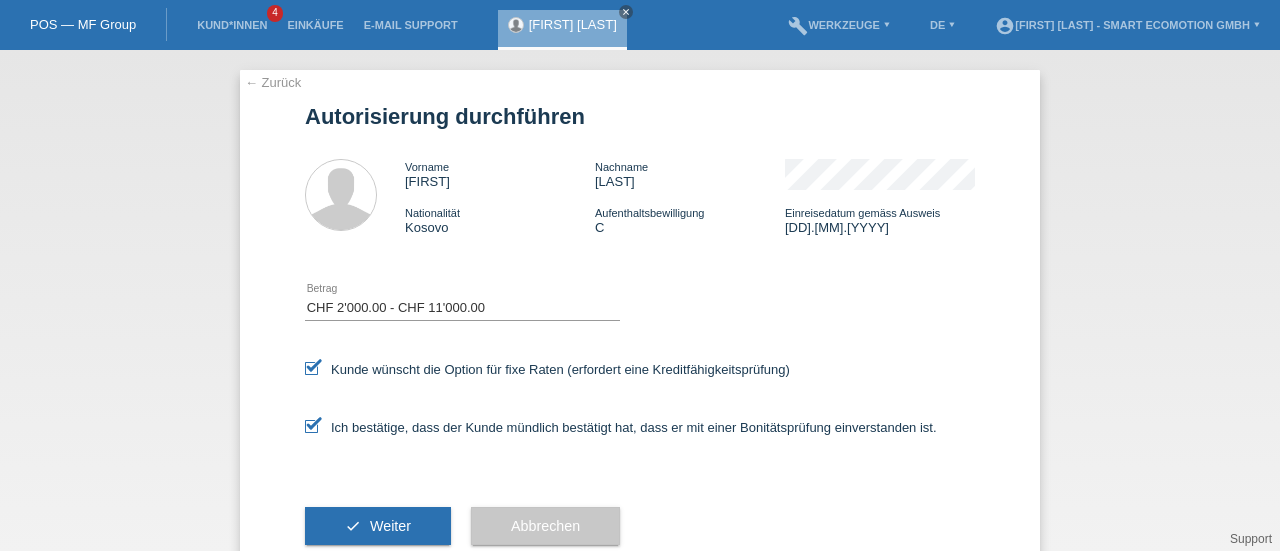 click on "check   Weiter" at bounding box center (378, 526) 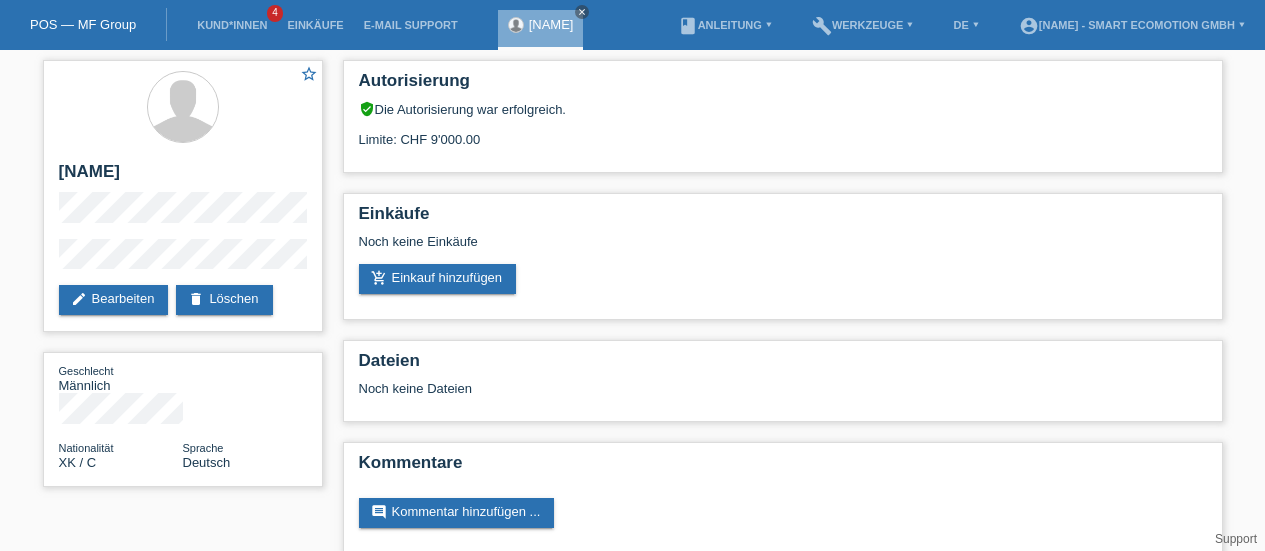 scroll, scrollTop: 0, scrollLeft: 0, axis: both 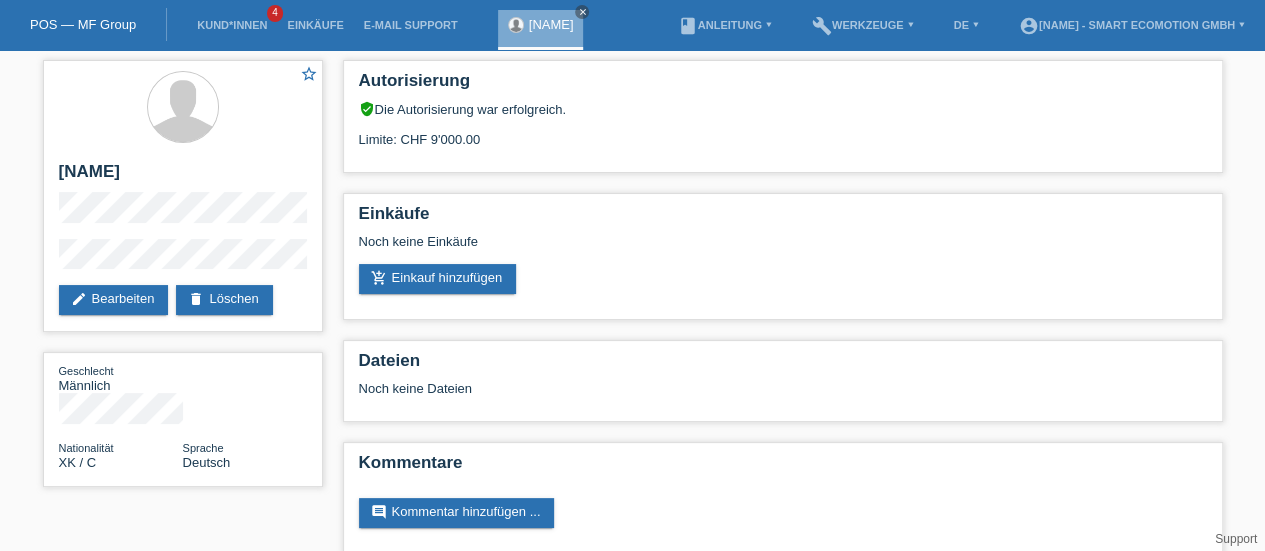 click on "add_shopping_cart  Einkauf hinzufügen" at bounding box center (438, 279) 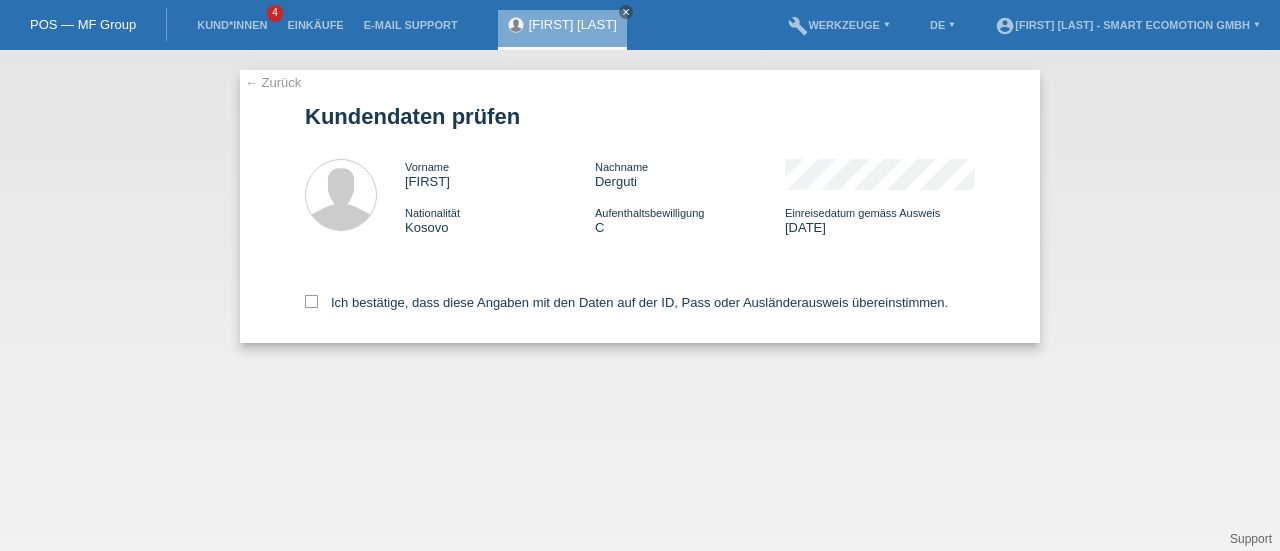 scroll, scrollTop: 0, scrollLeft: 0, axis: both 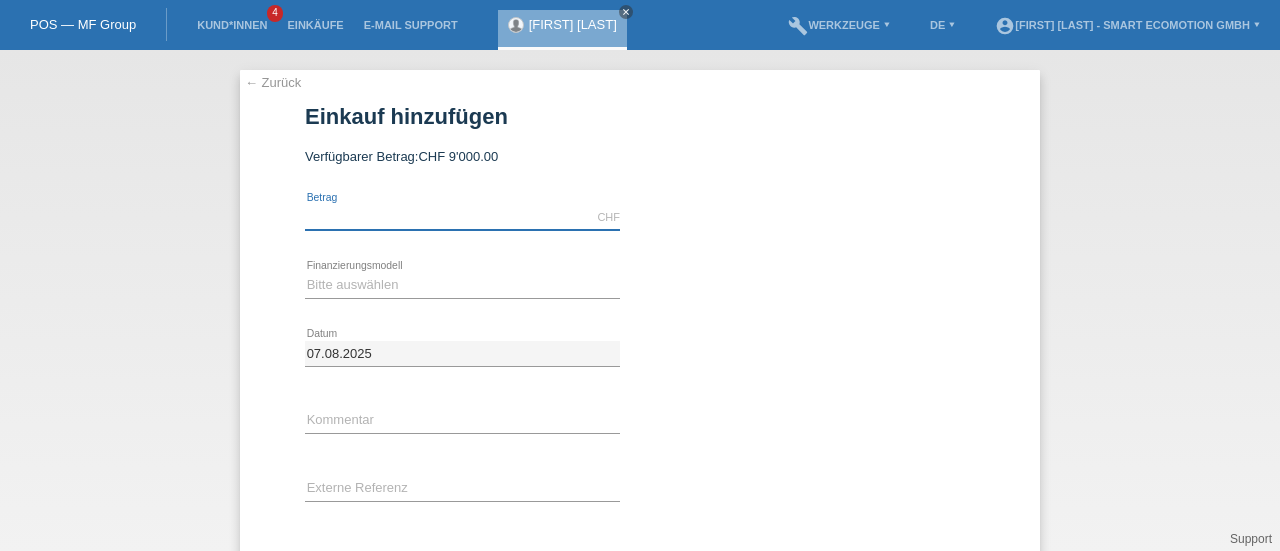 click at bounding box center (462, 217) 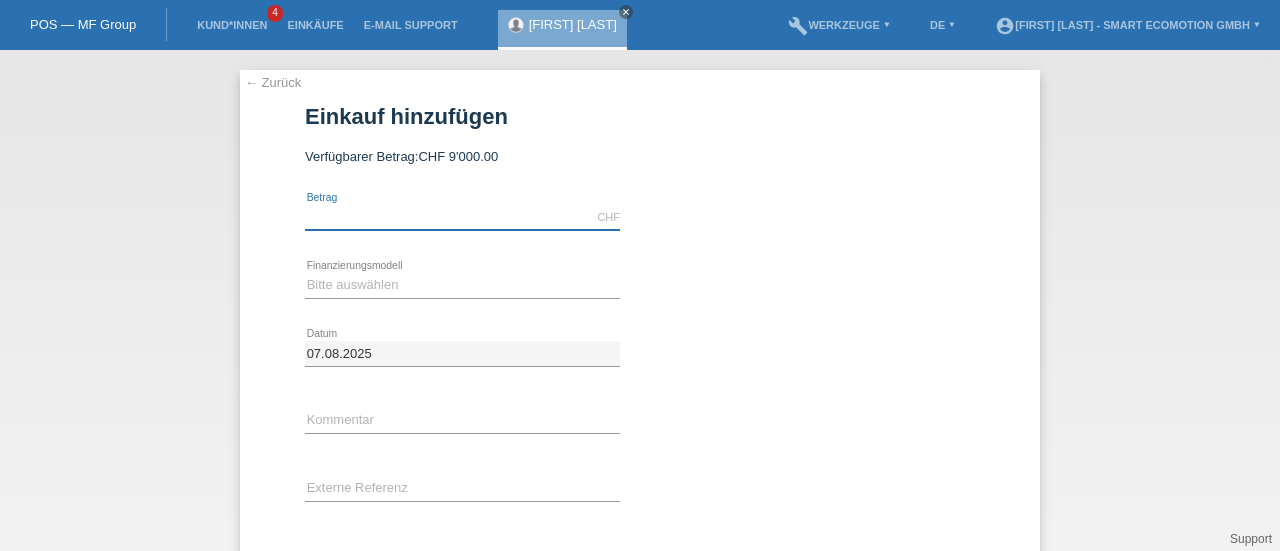 click at bounding box center [462, 217] 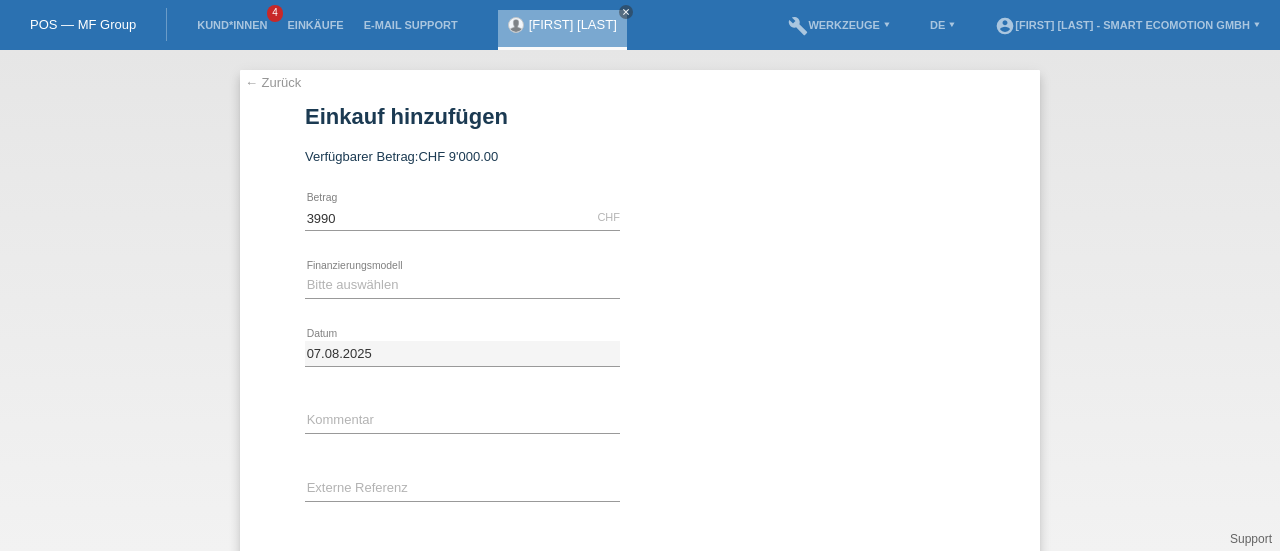 type on "3990.00" 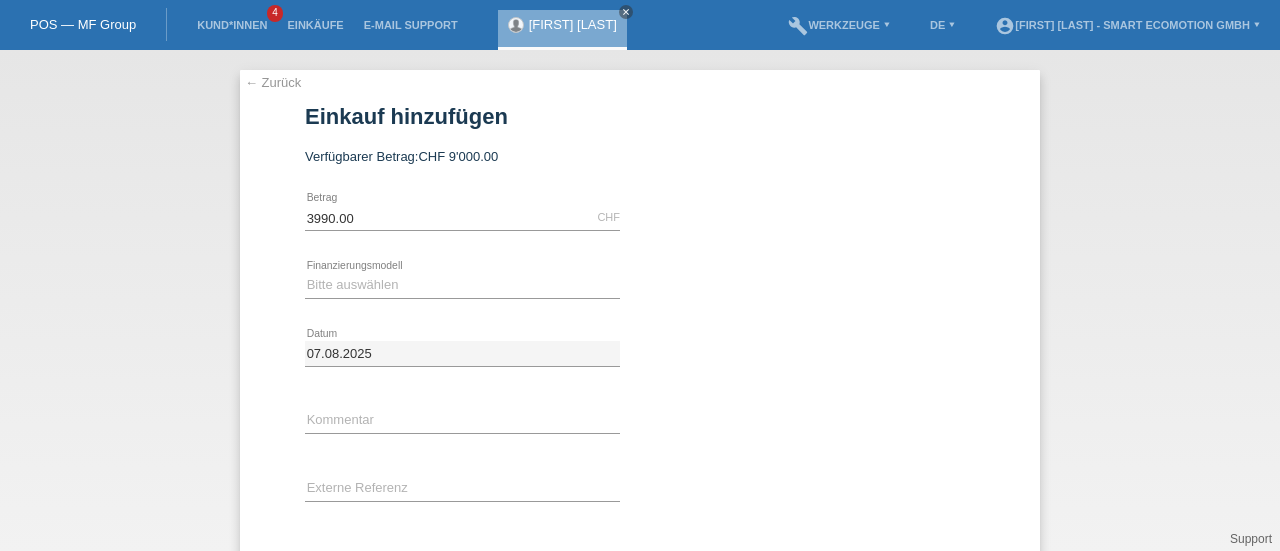 click on "← Zurück
Einkauf hinzufügen
Verfügbarer Betrag:
CHF 9'000.00
3990.00
error" at bounding box center (640, 354) 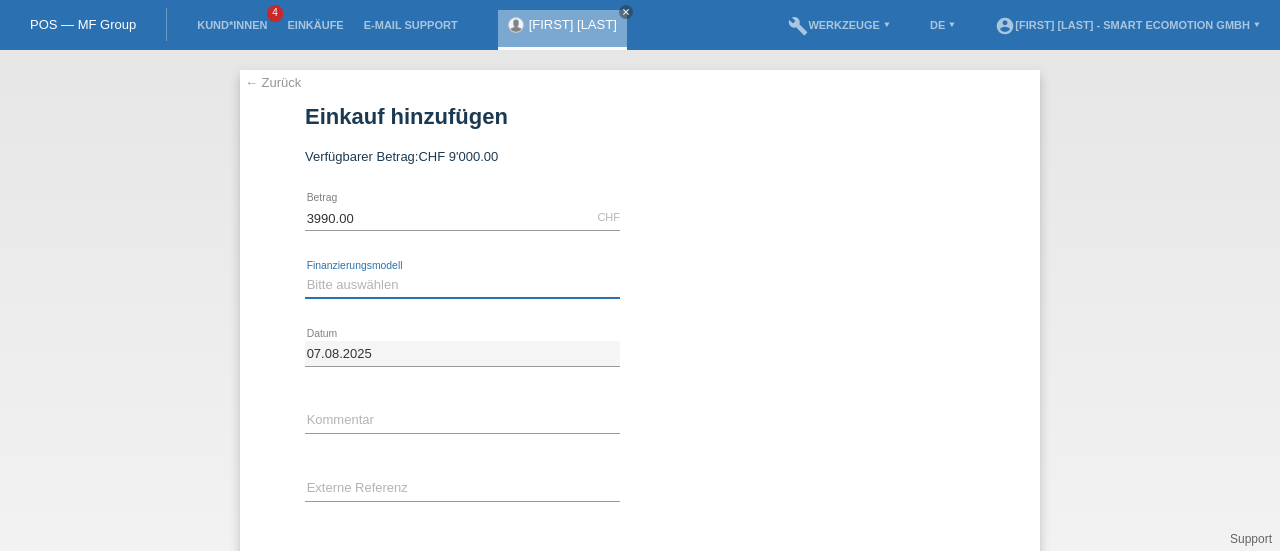 click on "Bitte auswählen
Kauf auf Rechnung mit Teilzahlungsoption
Fixe Raten" at bounding box center (462, 285) 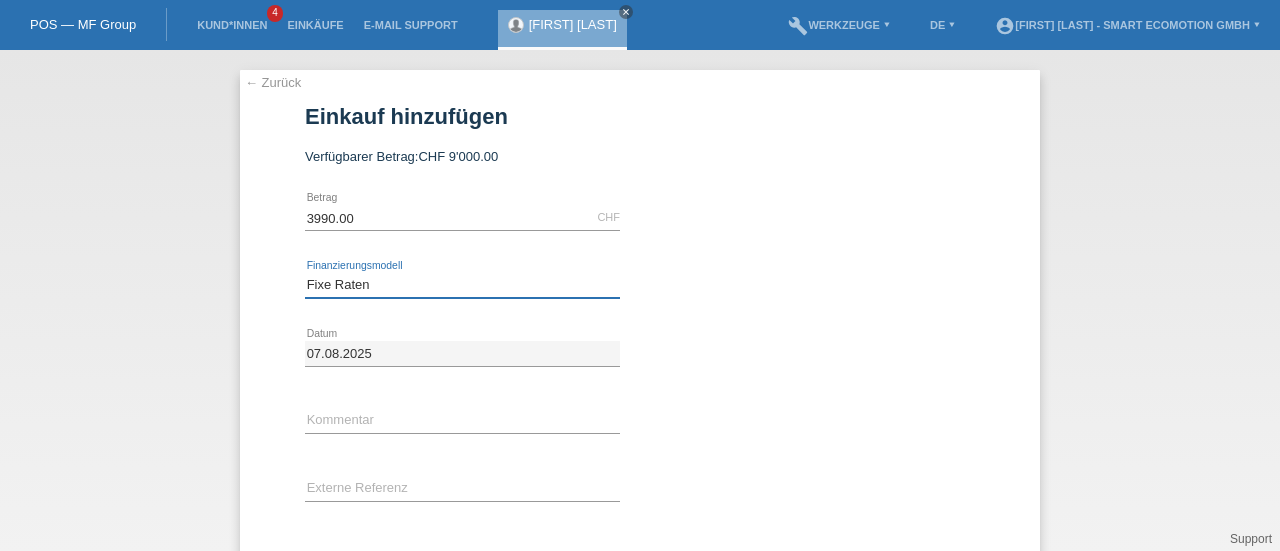 click on "Bitte auswählen
Kauf auf Rechnung mit Teilzahlungsoption
Fixe Raten" at bounding box center (462, 285) 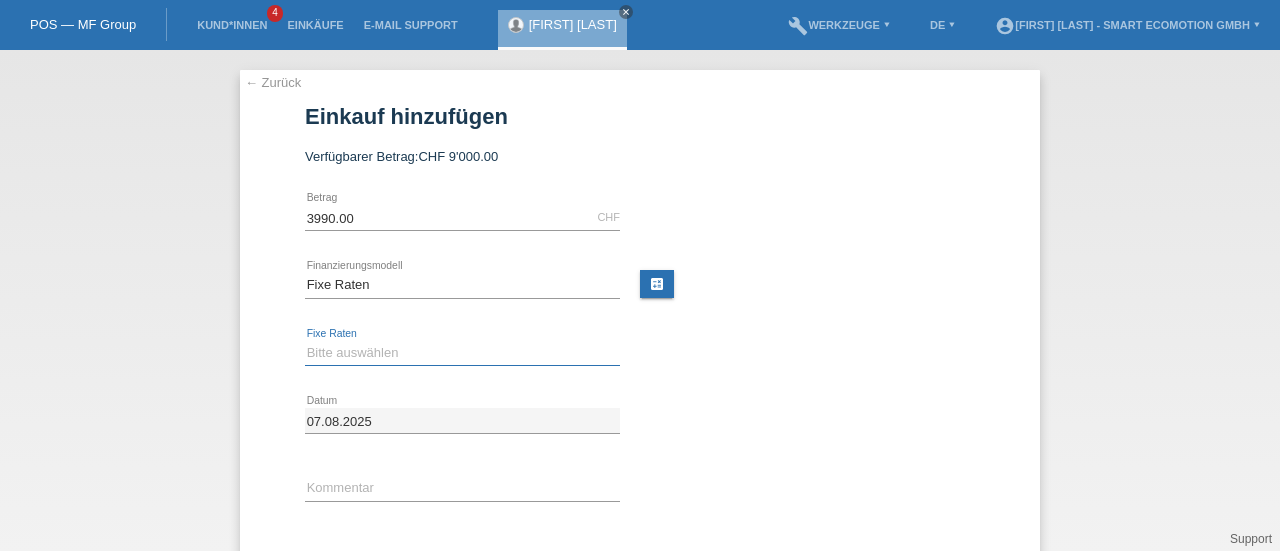 click on "Bitte auswählen
12 Raten
24 Raten
36 Raten
48 Raten" at bounding box center (462, 353) 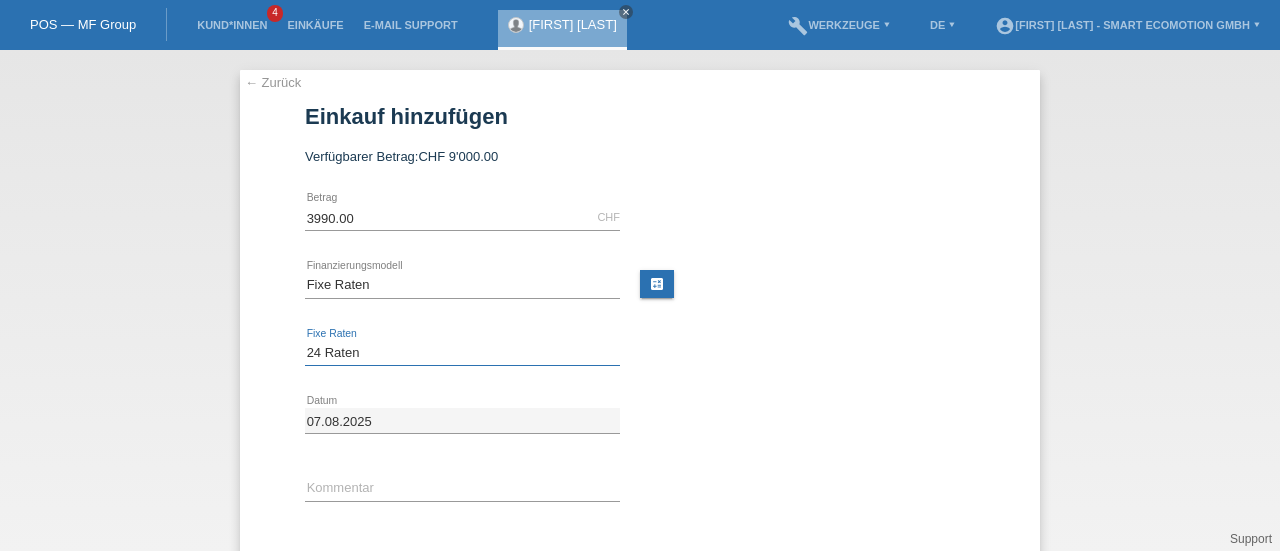 click on "Bitte auswählen
12 Raten
24 Raten
36 Raten
48 Raten" at bounding box center [462, 353] 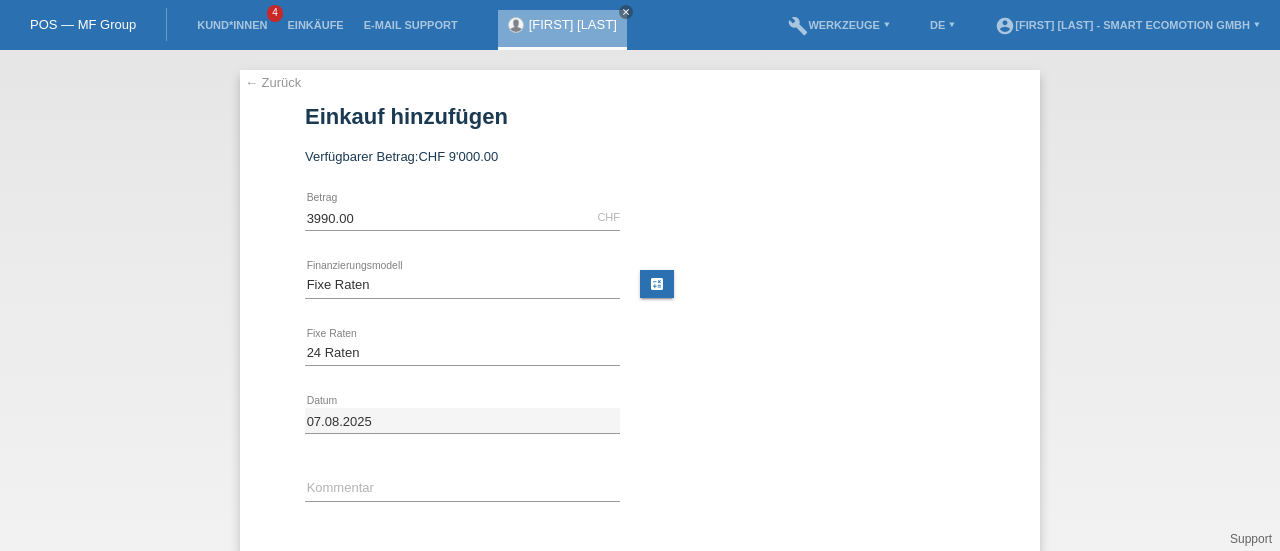 click on "← Zurück
Einkauf hinzufügen
Verfügbarer Betrag:
CHF 9'000.00
3990.00 error Betrag Bitte auswählen" at bounding box center (640, 300) 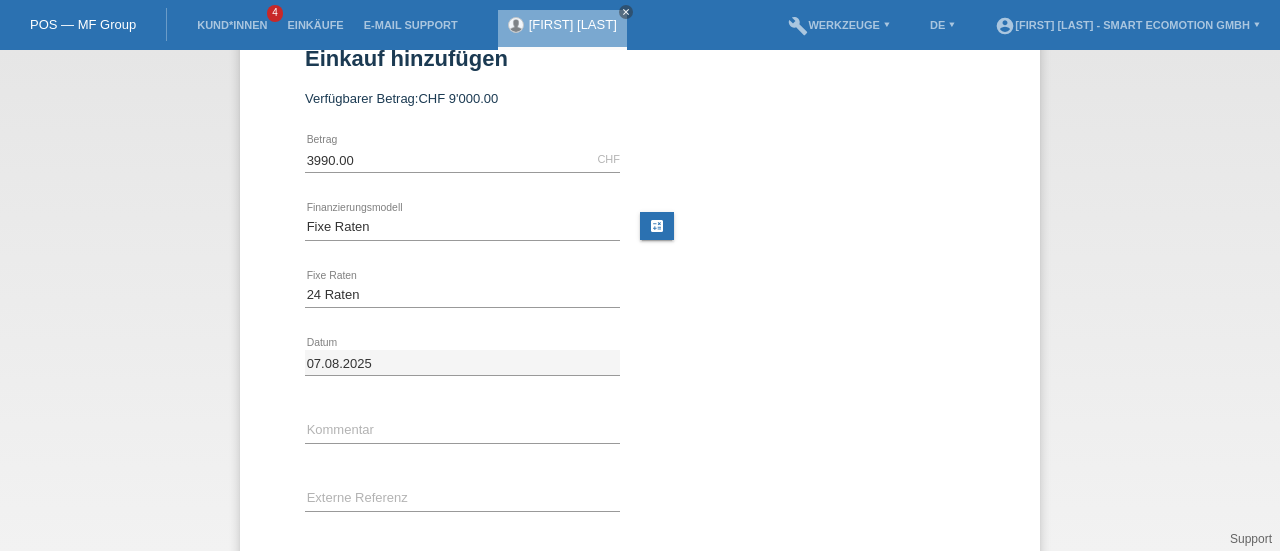 scroll, scrollTop: 174, scrollLeft: 0, axis: vertical 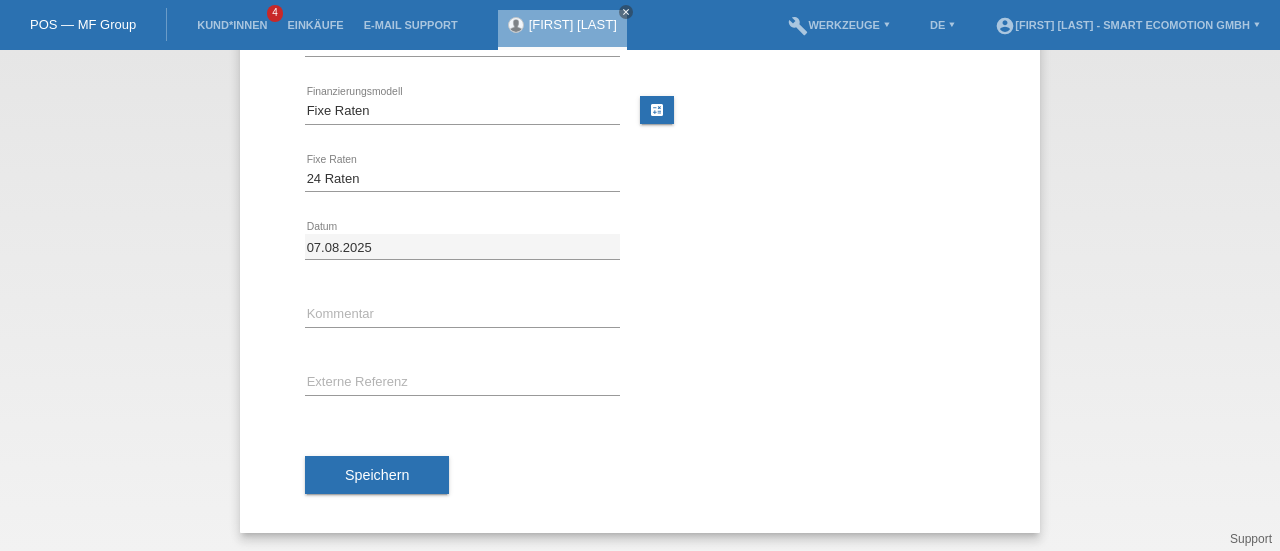 click on "Speichern" at bounding box center (377, 475) 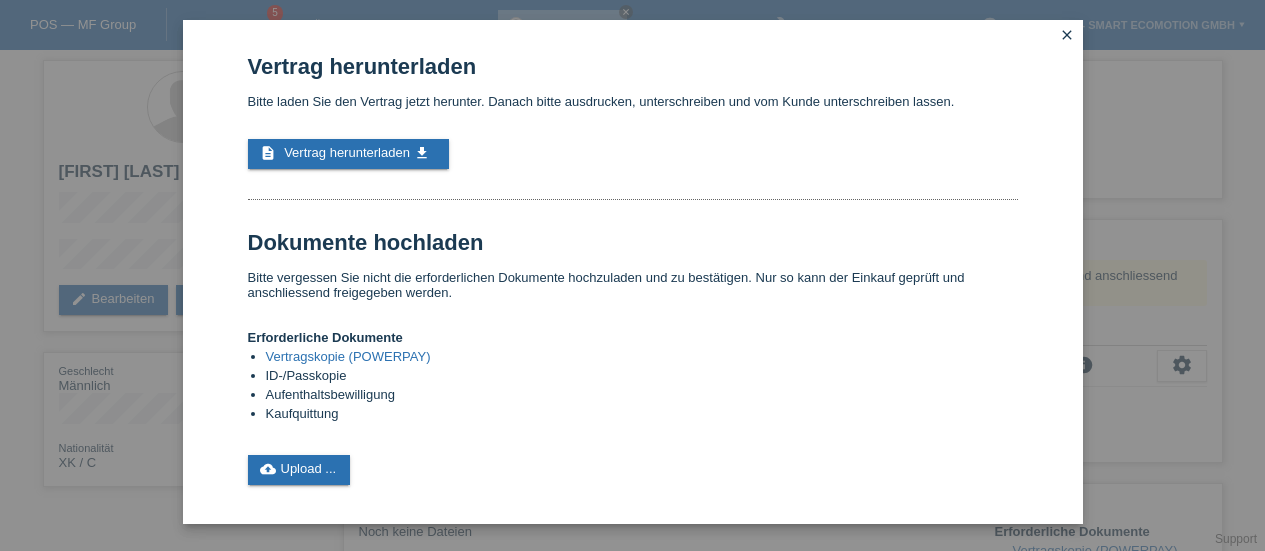scroll, scrollTop: 0, scrollLeft: 0, axis: both 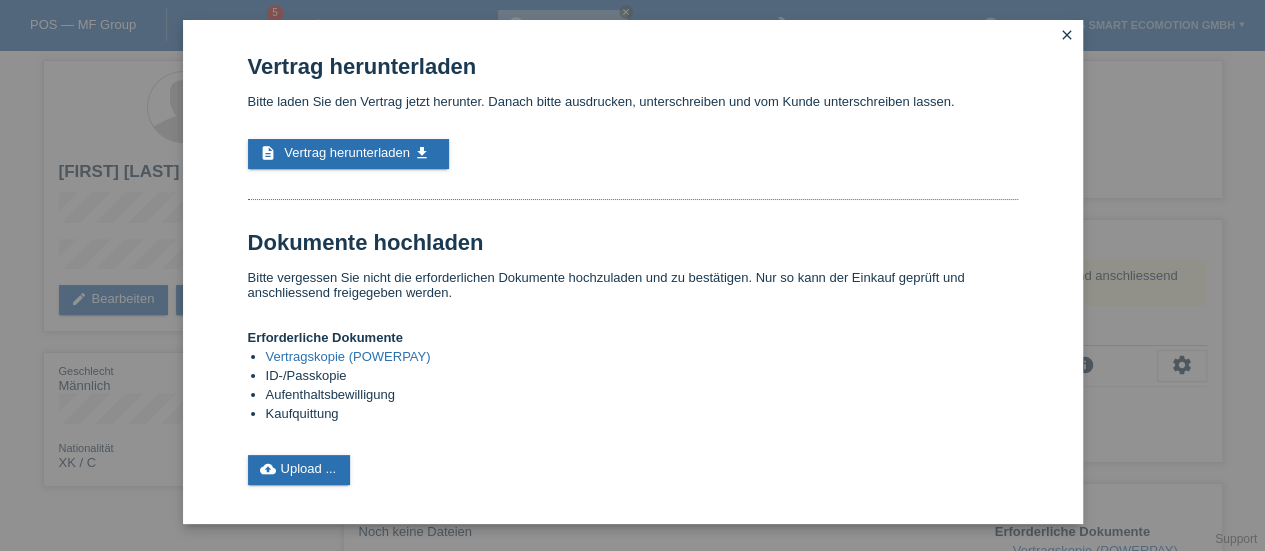 click on "Vertrag herunterladen" at bounding box center (347, 152) 